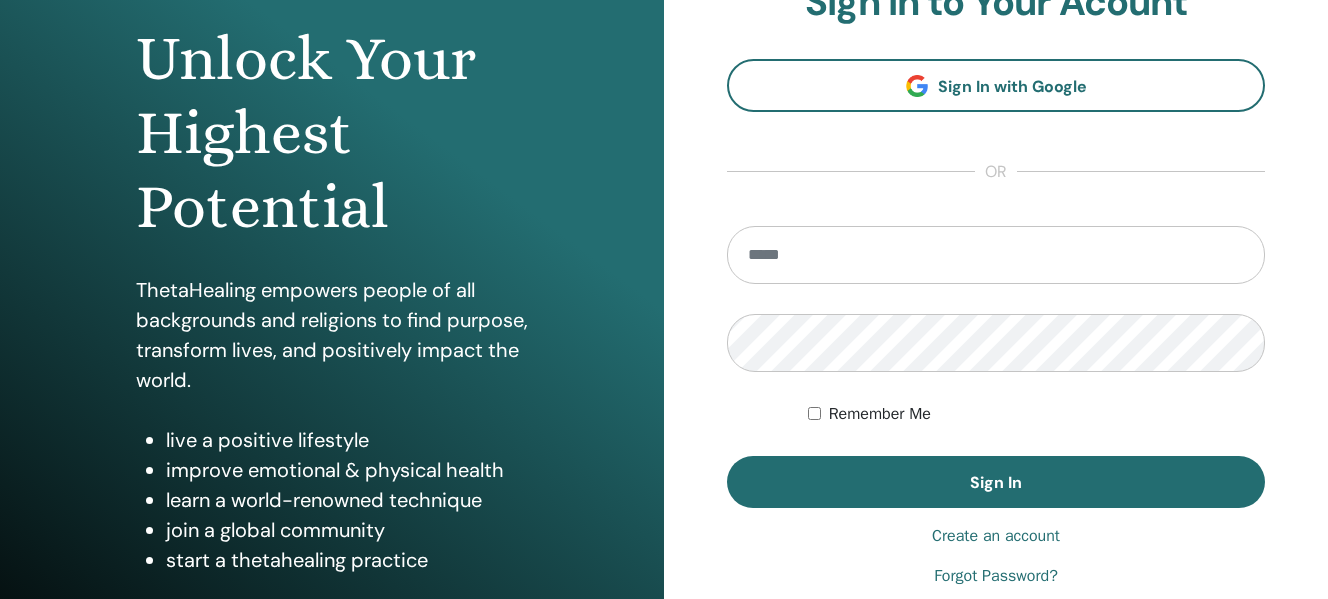 scroll, scrollTop: 200, scrollLeft: 0, axis: vertical 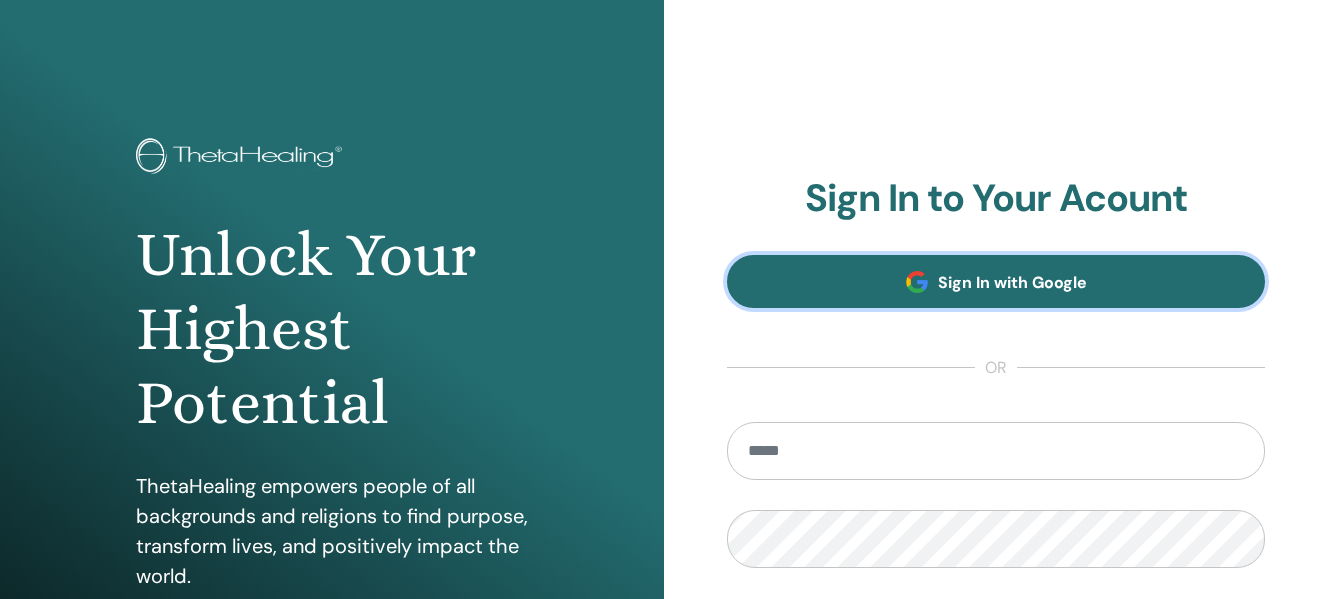 click on "Sign In with Google" at bounding box center (1012, 282) 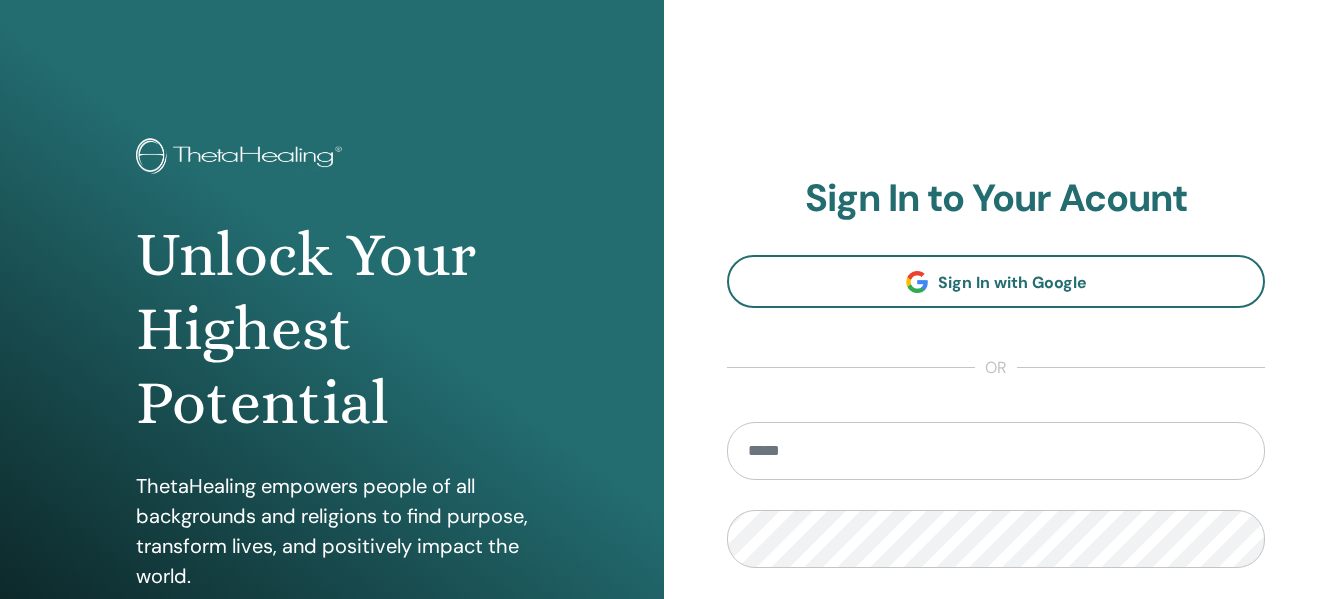 scroll, scrollTop: 0, scrollLeft: 0, axis: both 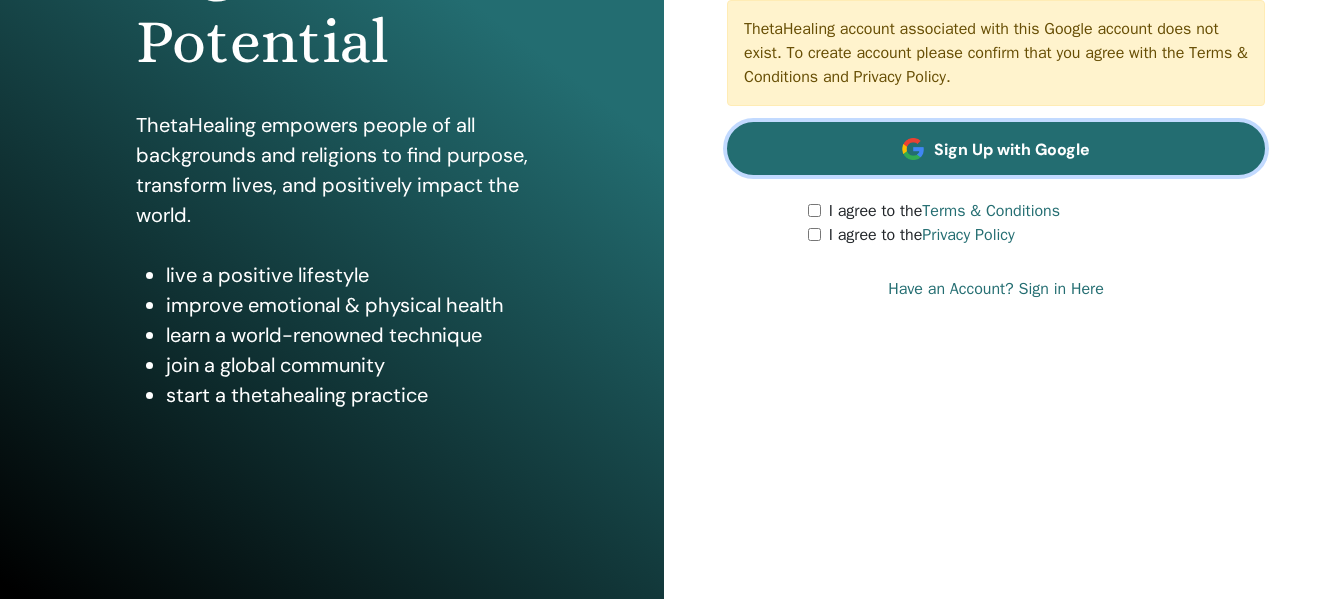 click on "Sign Up with Google" at bounding box center (1012, 149) 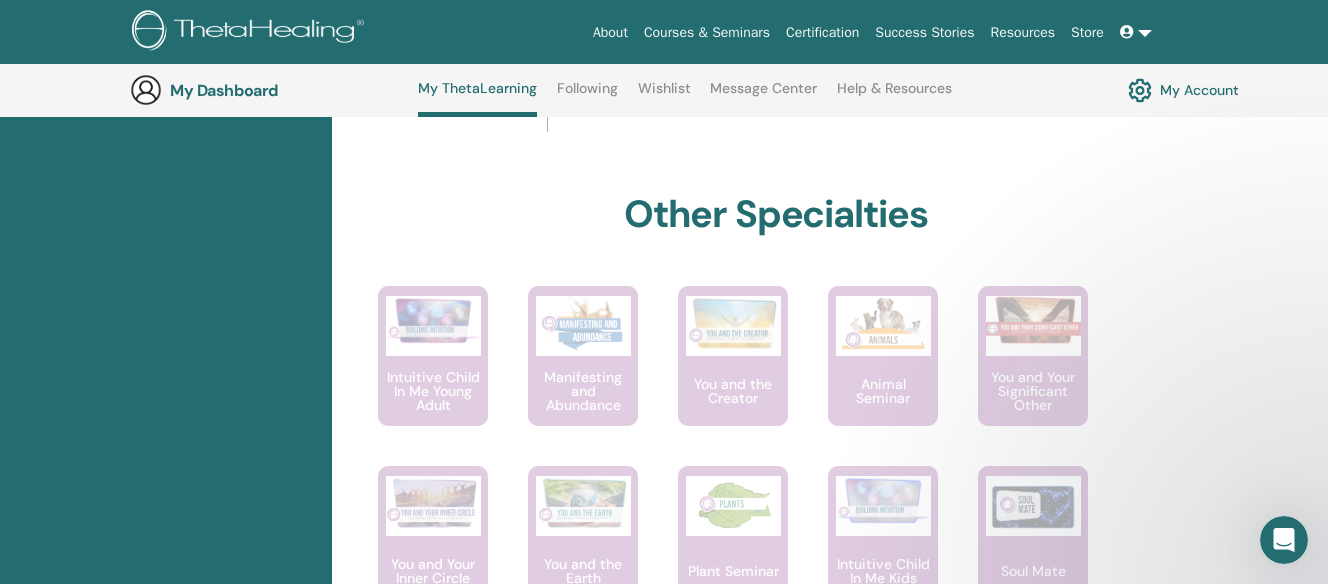 scroll, scrollTop: 1053, scrollLeft: 0, axis: vertical 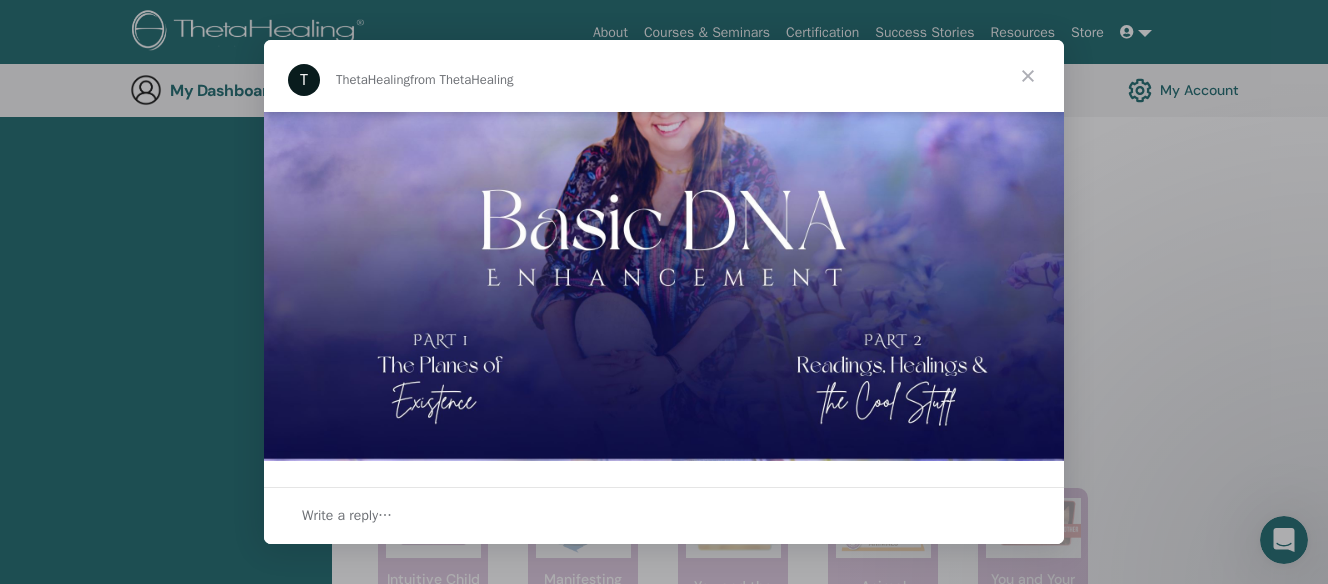 click at bounding box center (1028, 76) 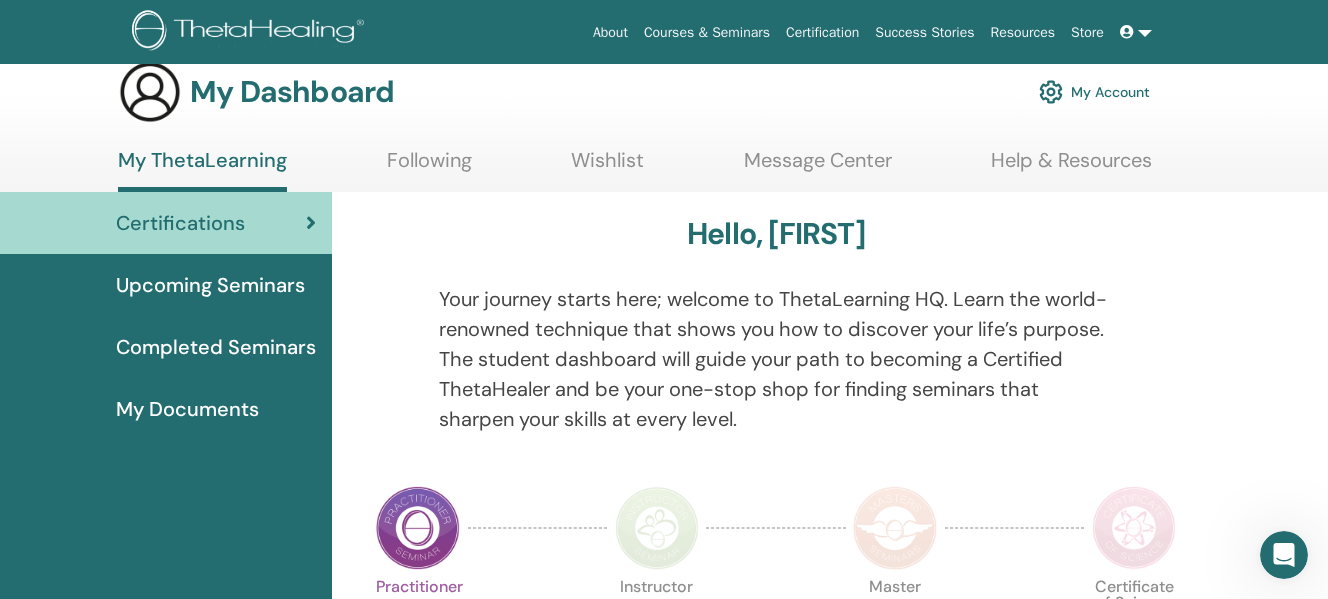 scroll, scrollTop: 0, scrollLeft: 0, axis: both 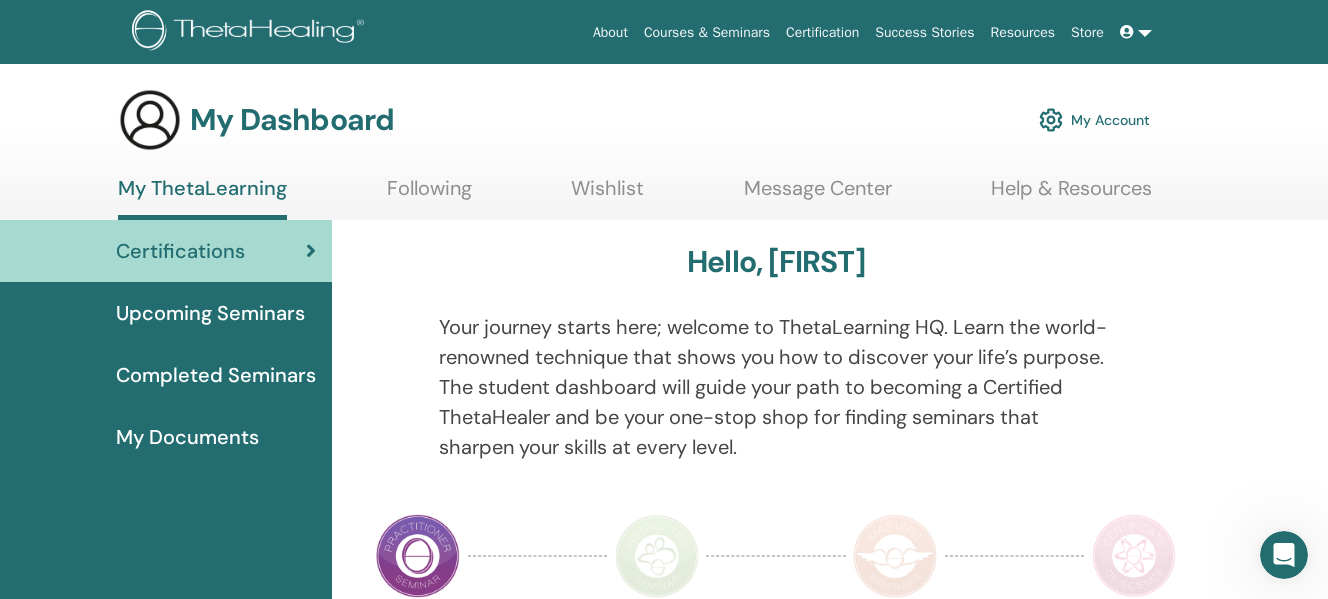click at bounding box center (1136, 32) 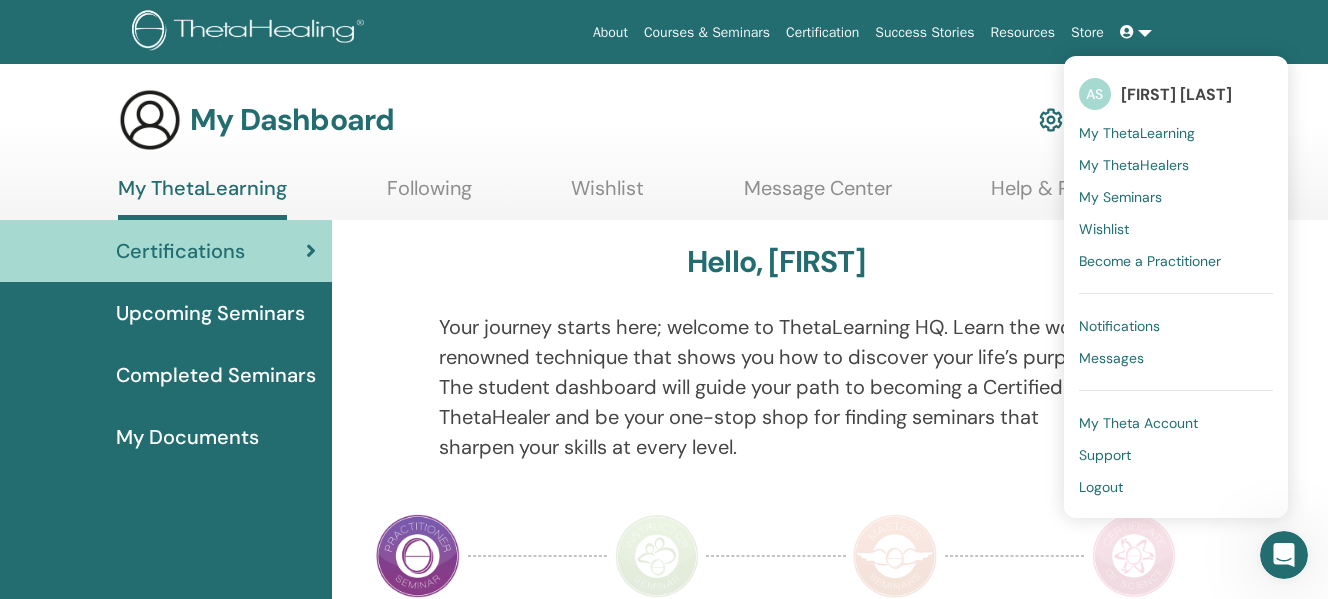 click on "My Dashboard
My Account" at bounding box center (634, 120) 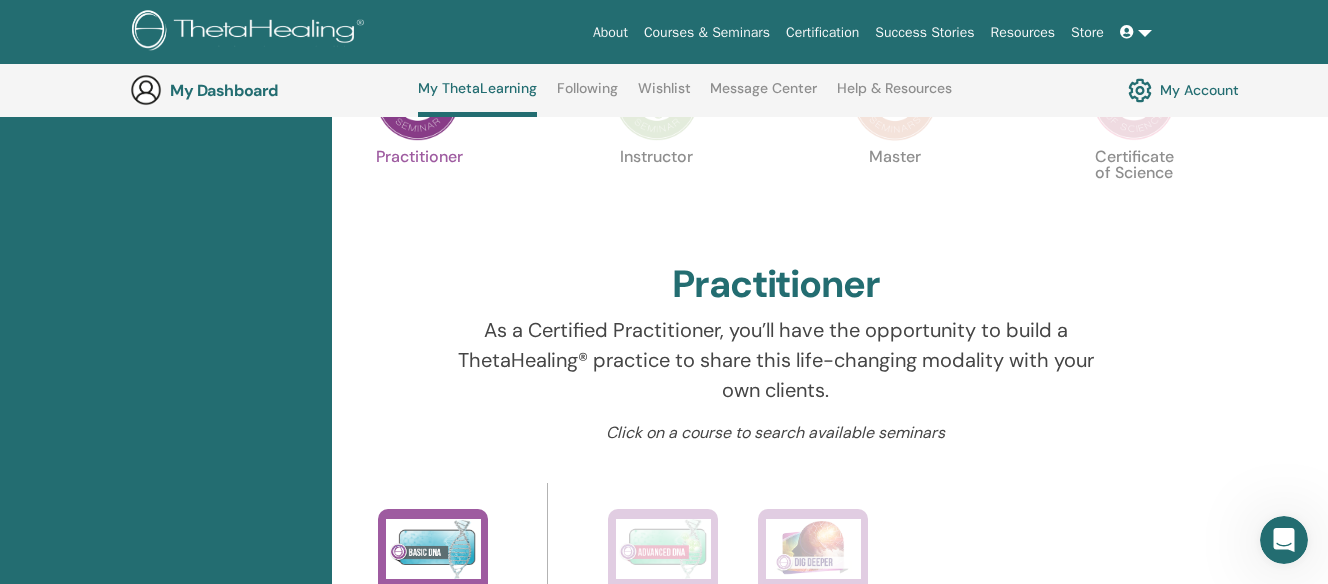 scroll, scrollTop: 753, scrollLeft: 0, axis: vertical 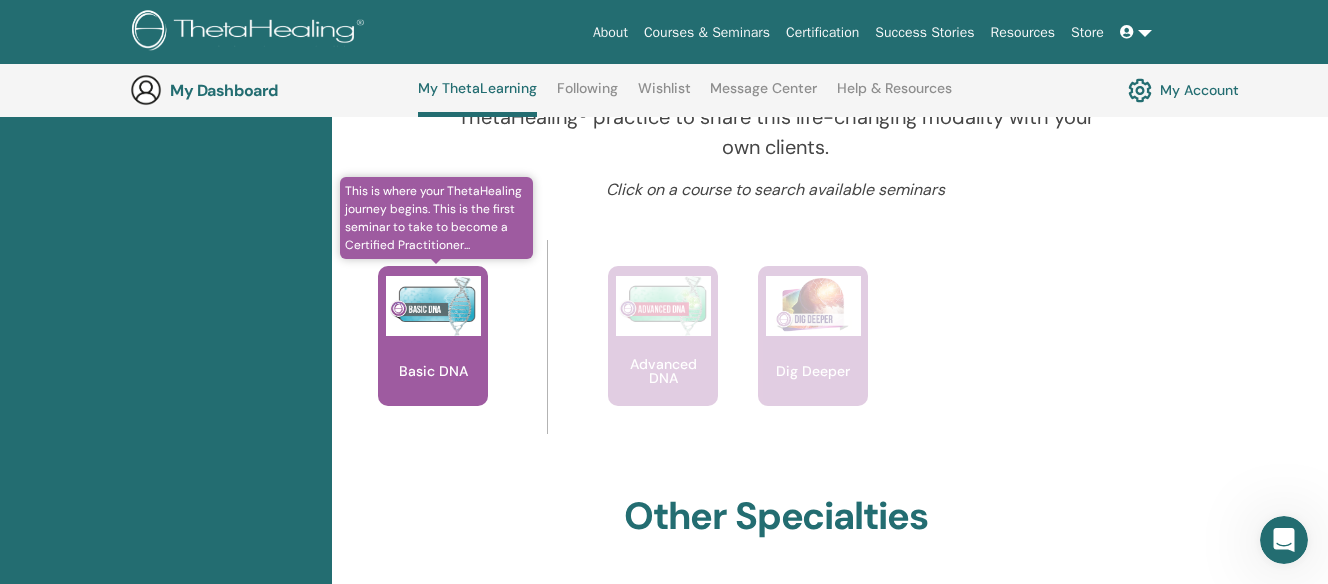 click on "Basic DNA" at bounding box center [433, 336] 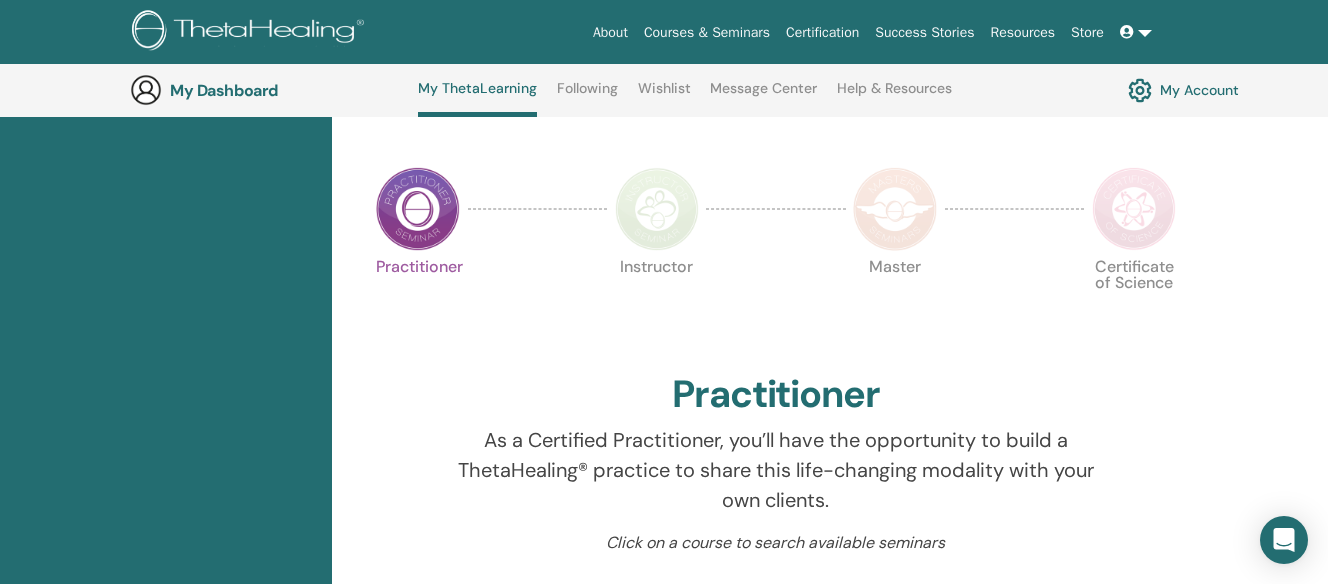 scroll, scrollTop: 262, scrollLeft: 0, axis: vertical 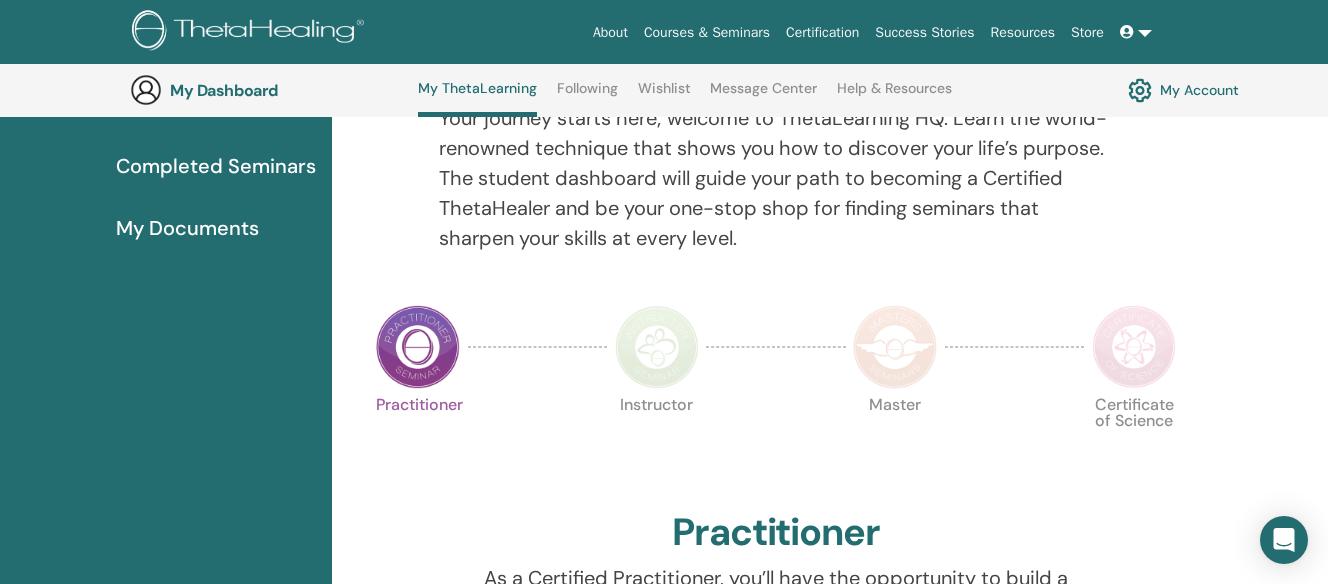 click on "My Account" at bounding box center (1183, 90) 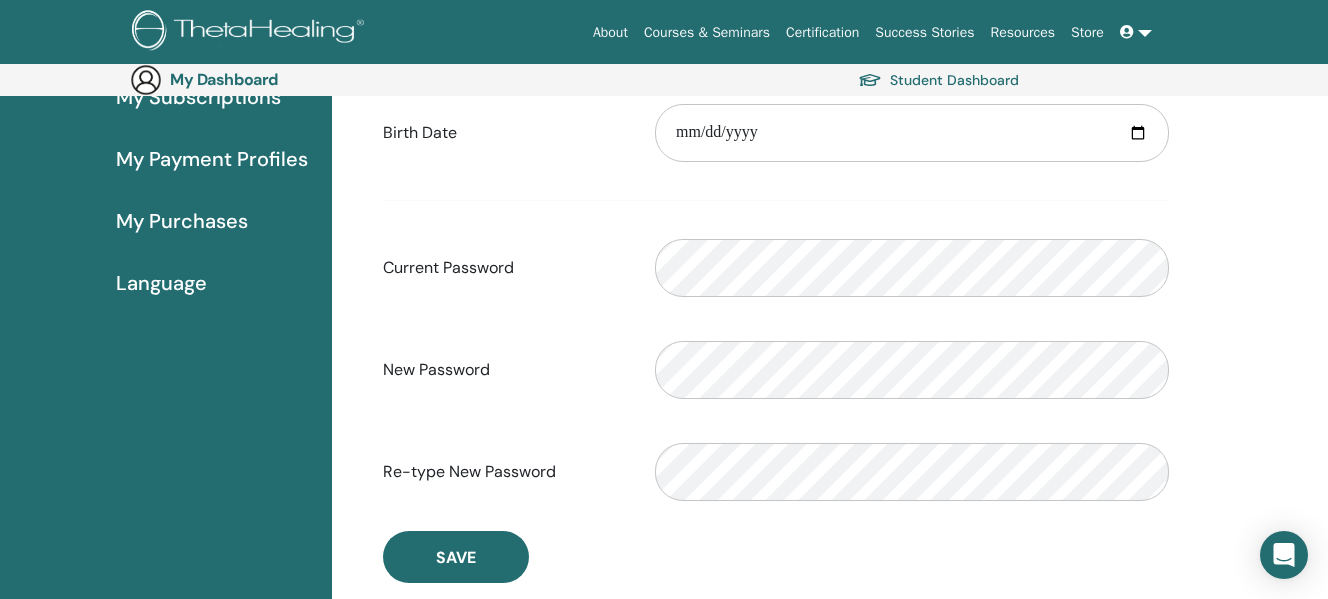 scroll, scrollTop: 232, scrollLeft: 0, axis: vertical 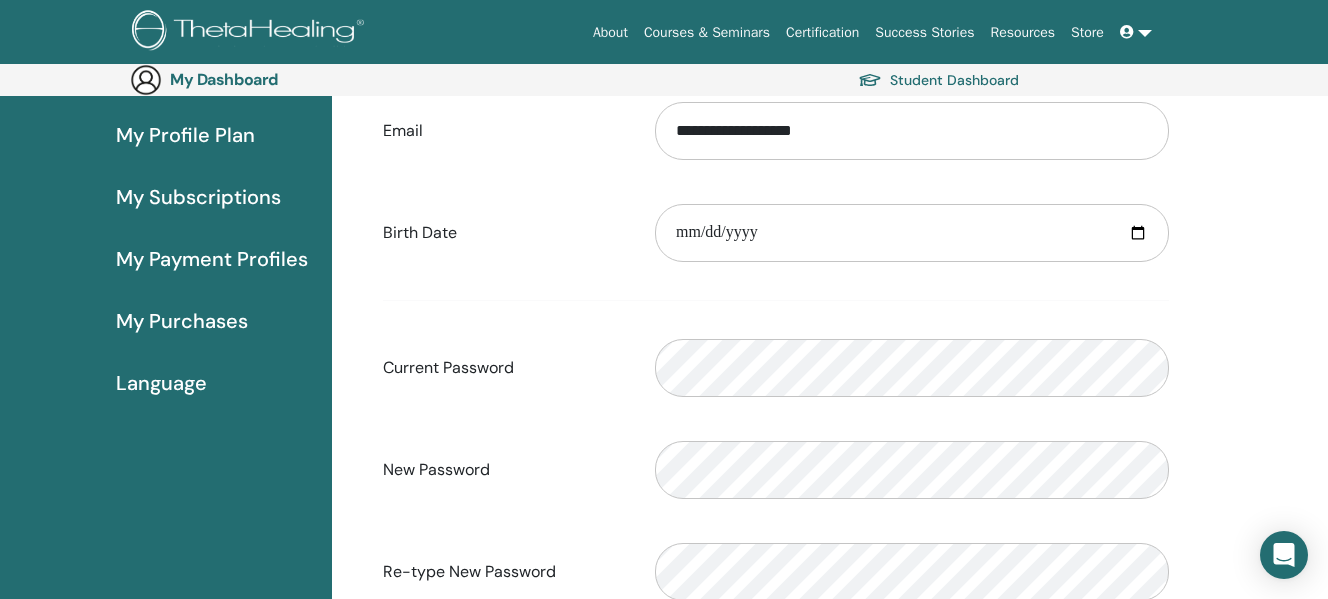 click on "My Subscriptions" at bounding box center (198, 197) 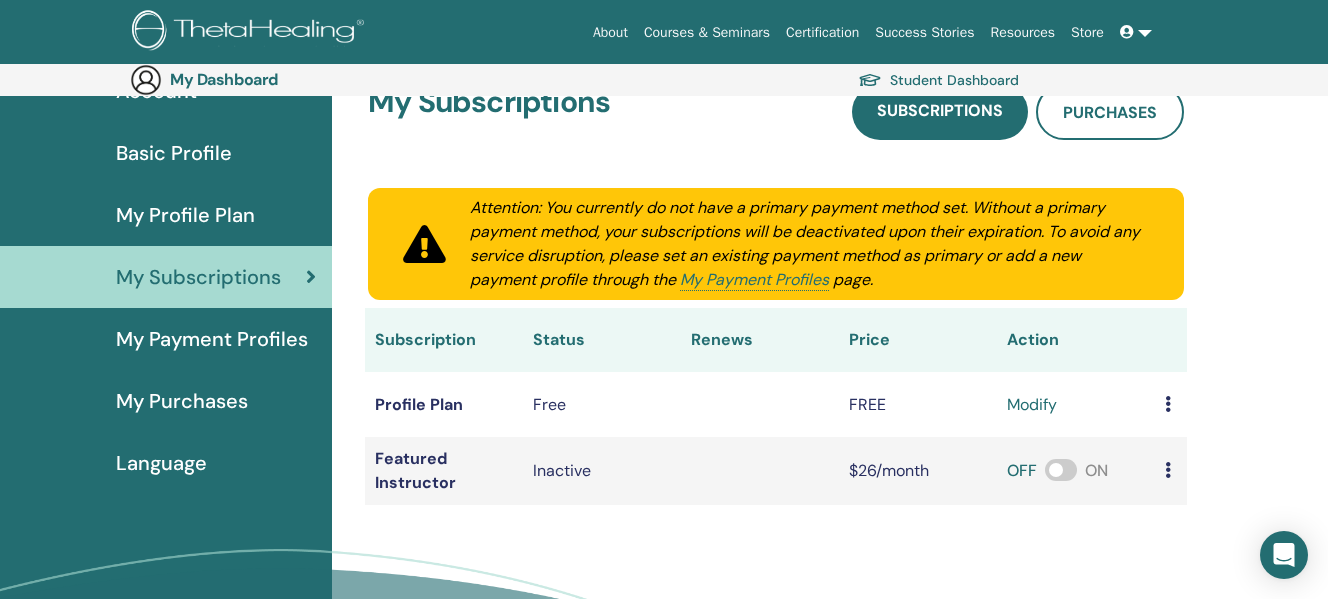 scroll, scrollTop: 100, scrollLeft: 0, axis: vertical 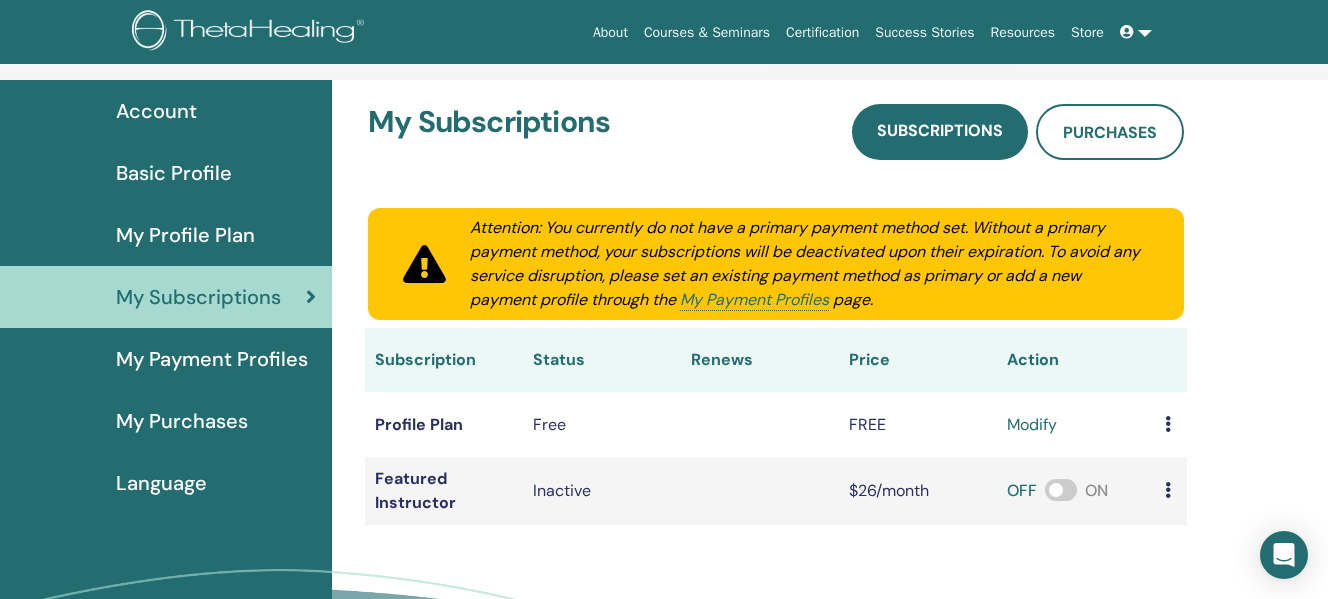 click on "My Payment Profiles" at bounding box center [212, 359] 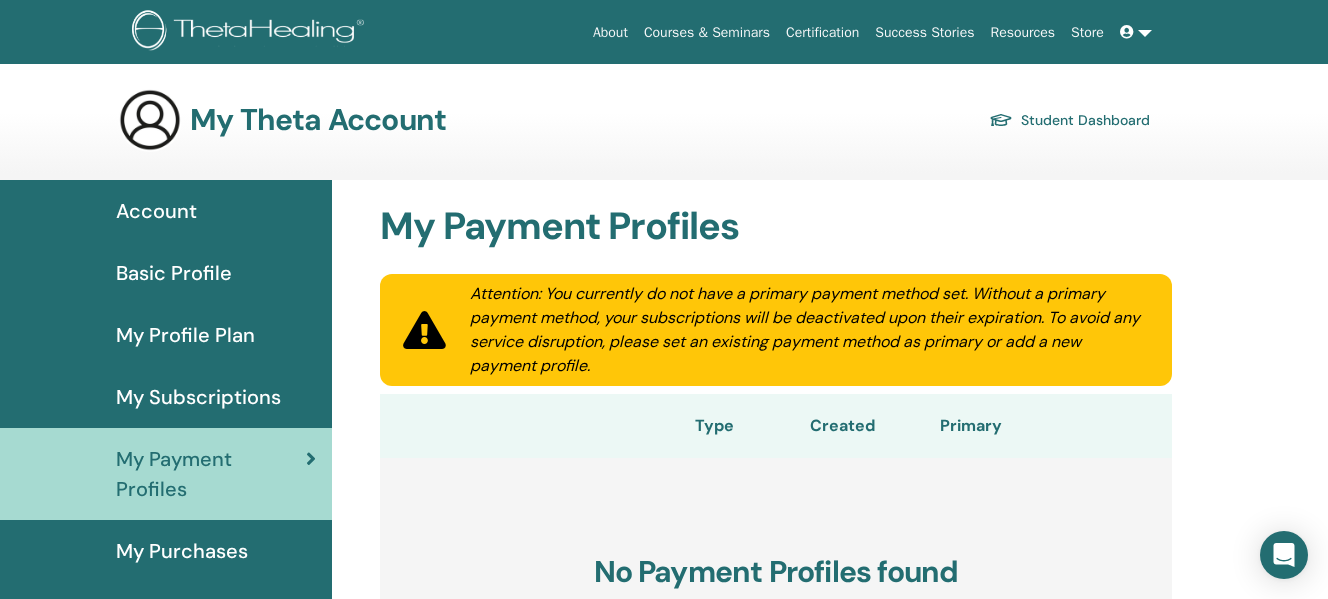 scroll, scrollTop: 0, scrollLeft: 0, axis: both 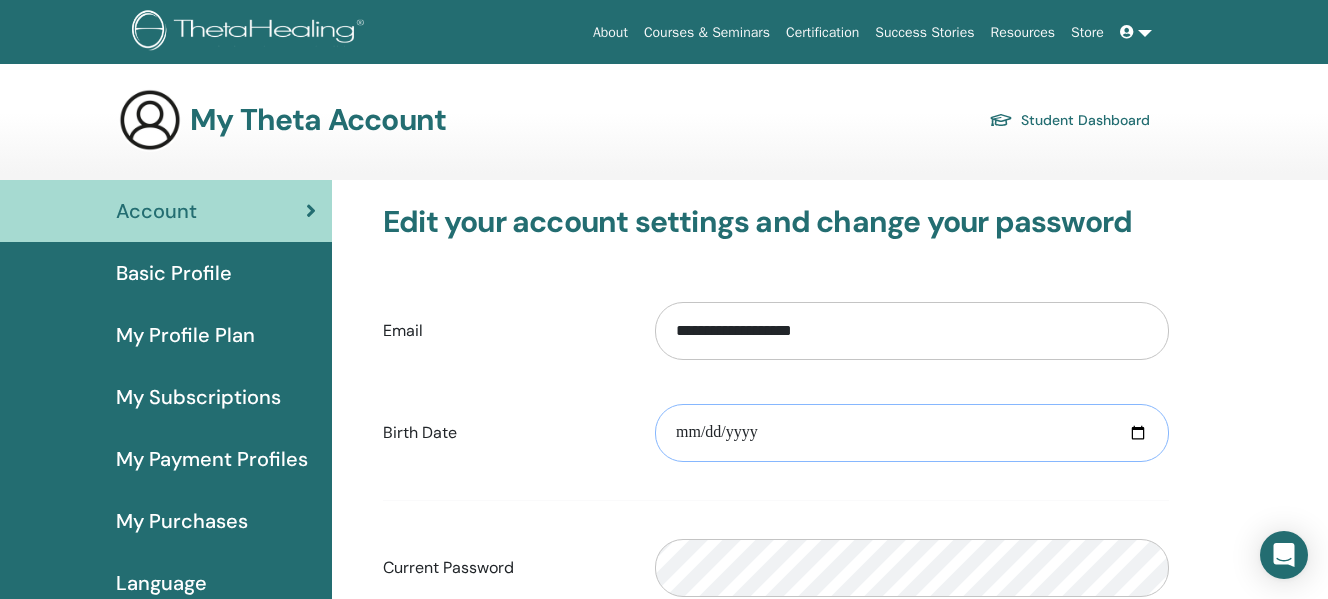 click at bounding box center [912, 433] 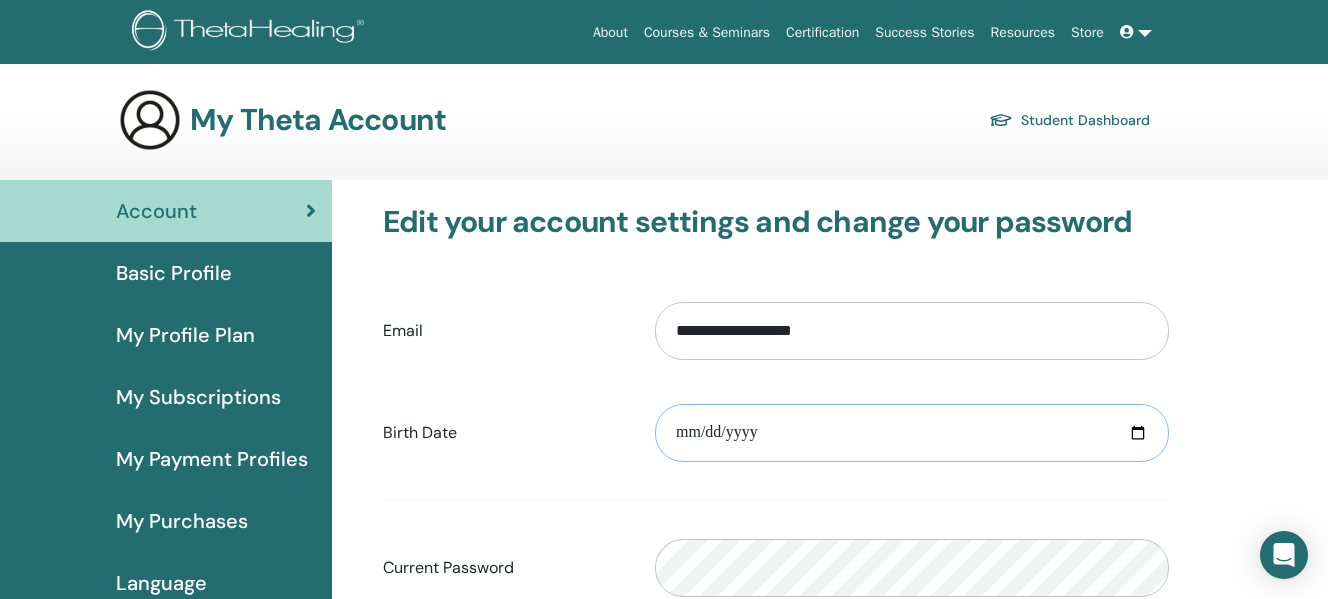 type on "**********" 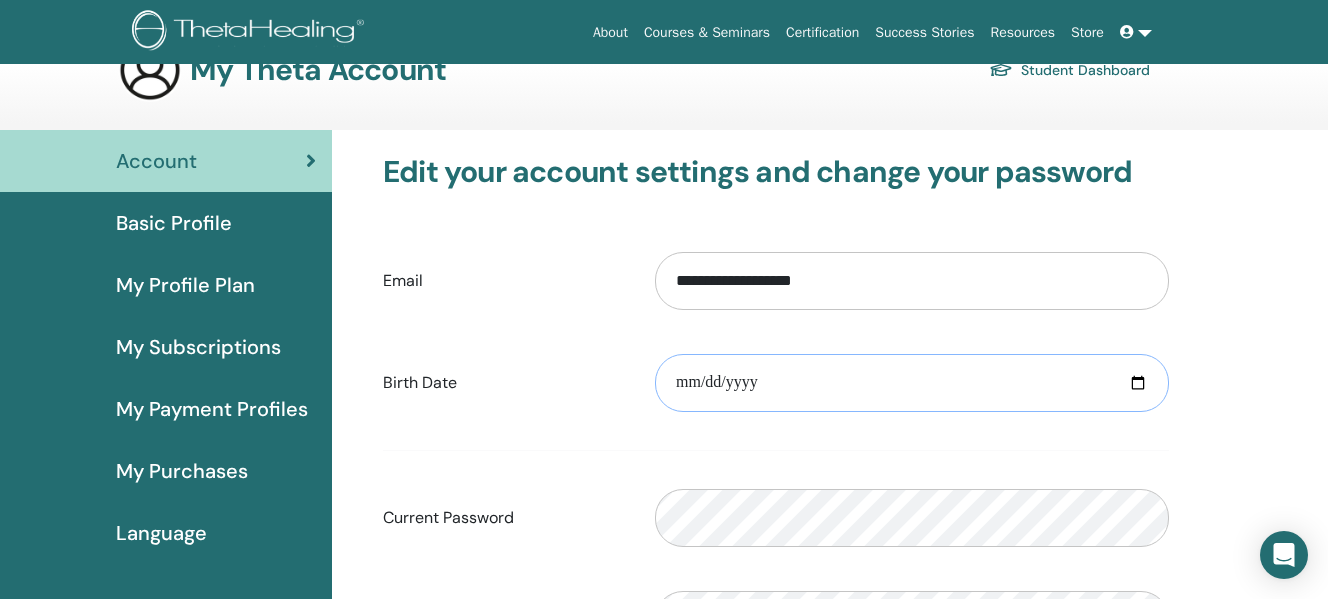 scroll, scrollTop: 185, scrollLeft: 0, axis: vertical 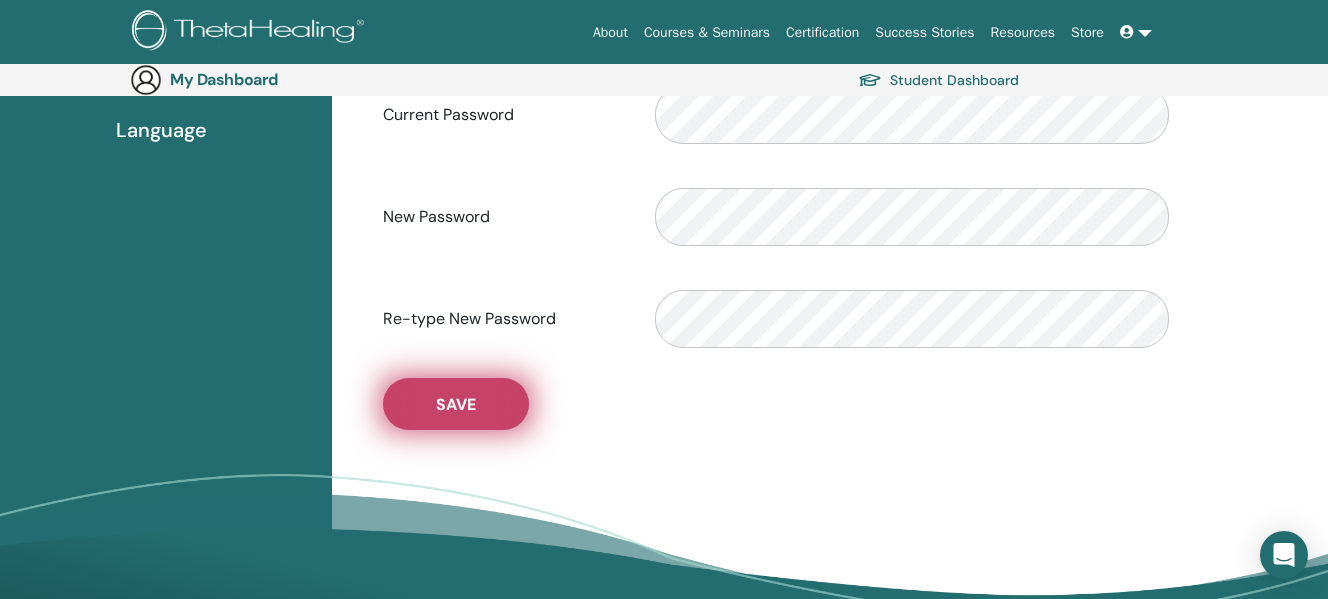 click on "Save" at bounding box center (456, 404) 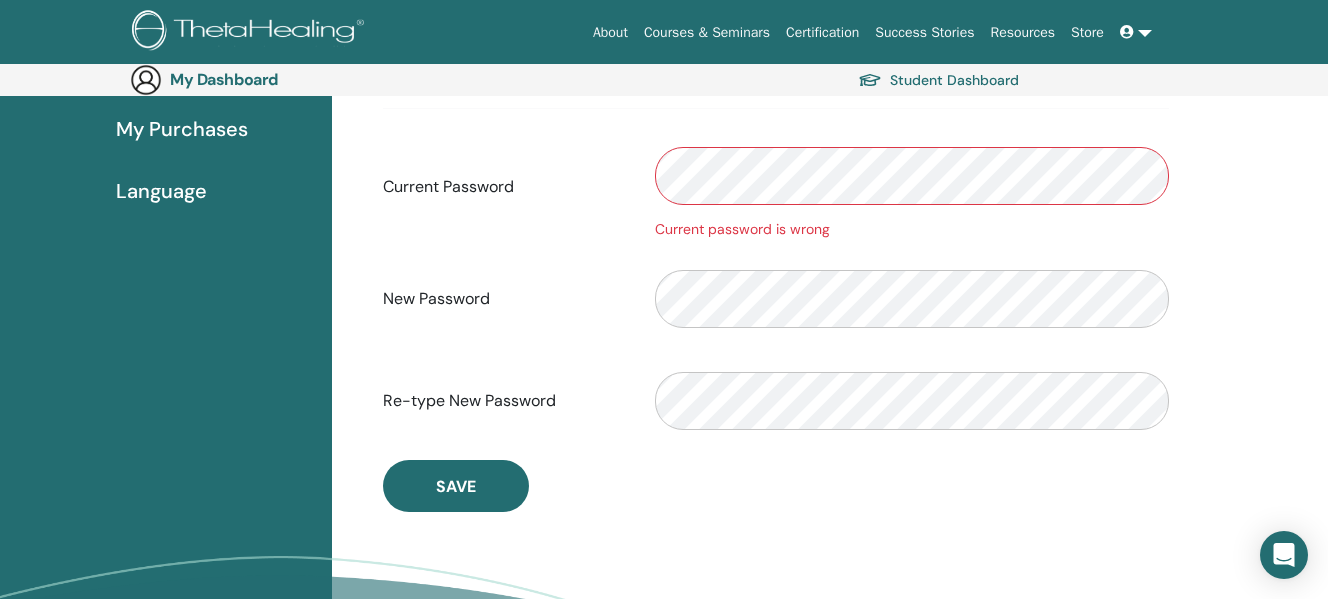 scroll, scrollTop: 432, scrollLeft: 0, axis: vertical 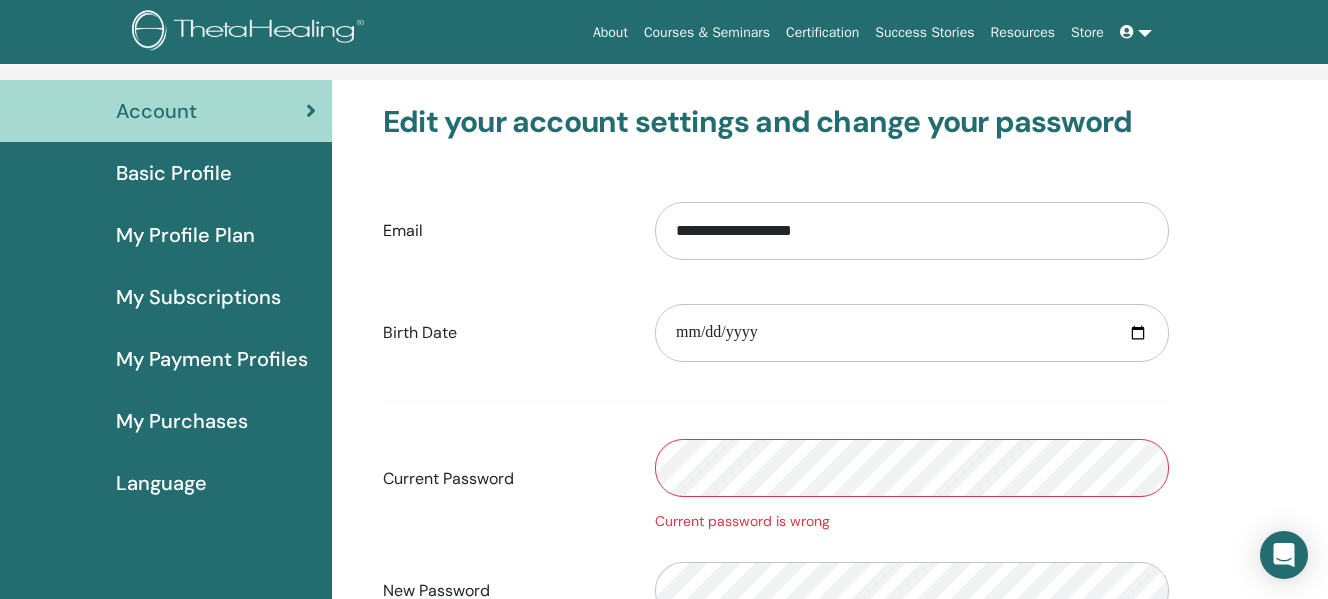 click at bounding box center (1136, 32) 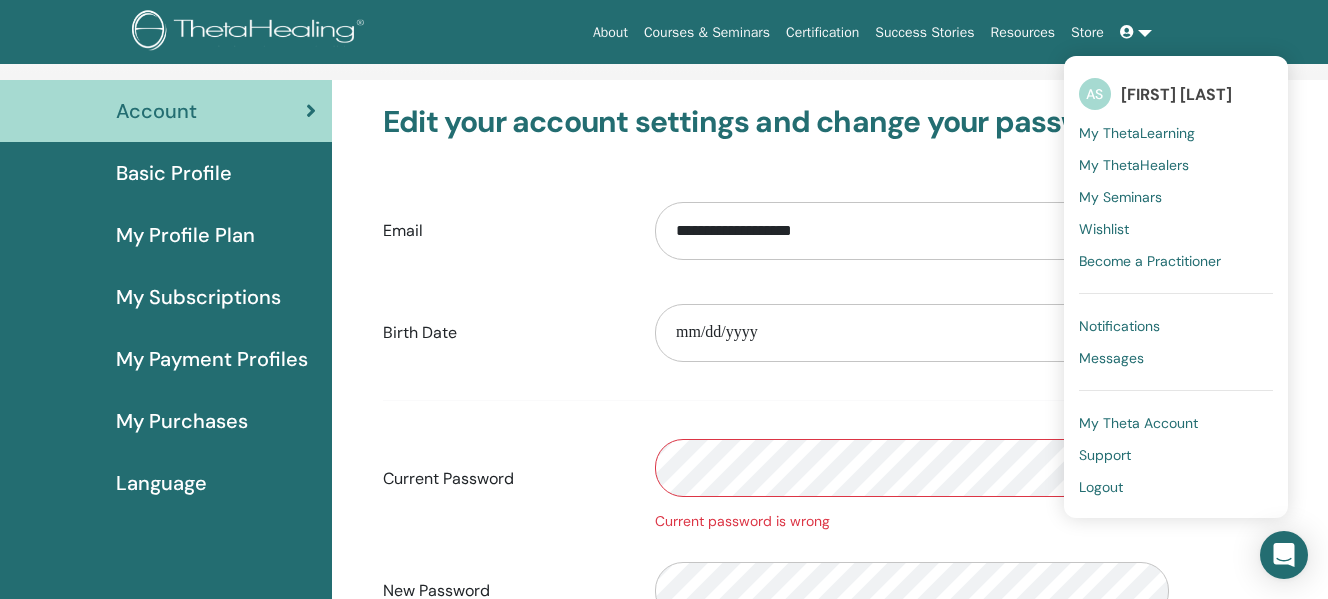 click on "My Seminars" at bounding box center (1120, 197) 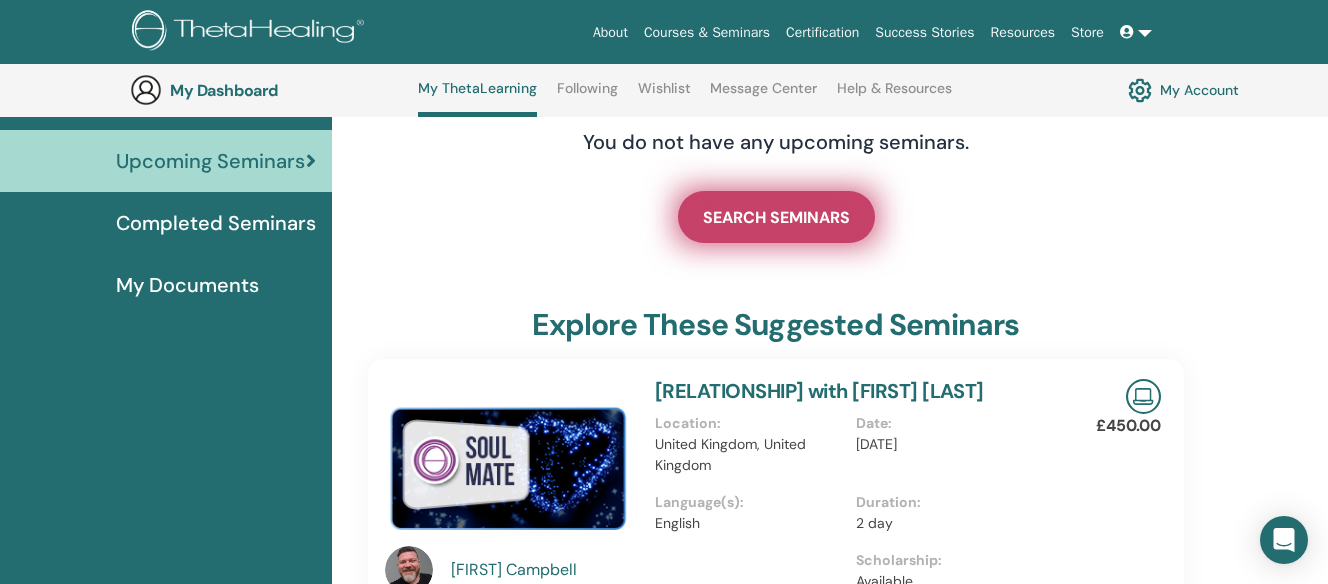 scroll, scrollTop: 153, scrollLeft: 0, axis: vertical 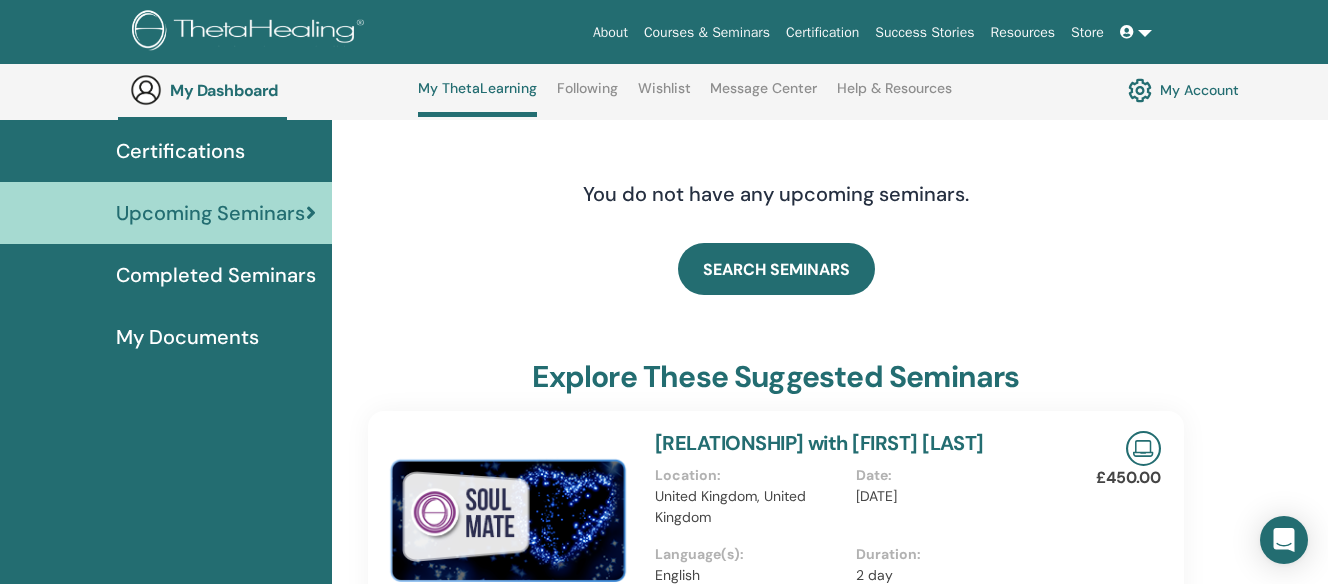 click on "My Documents" at bounding box center (187, 337) 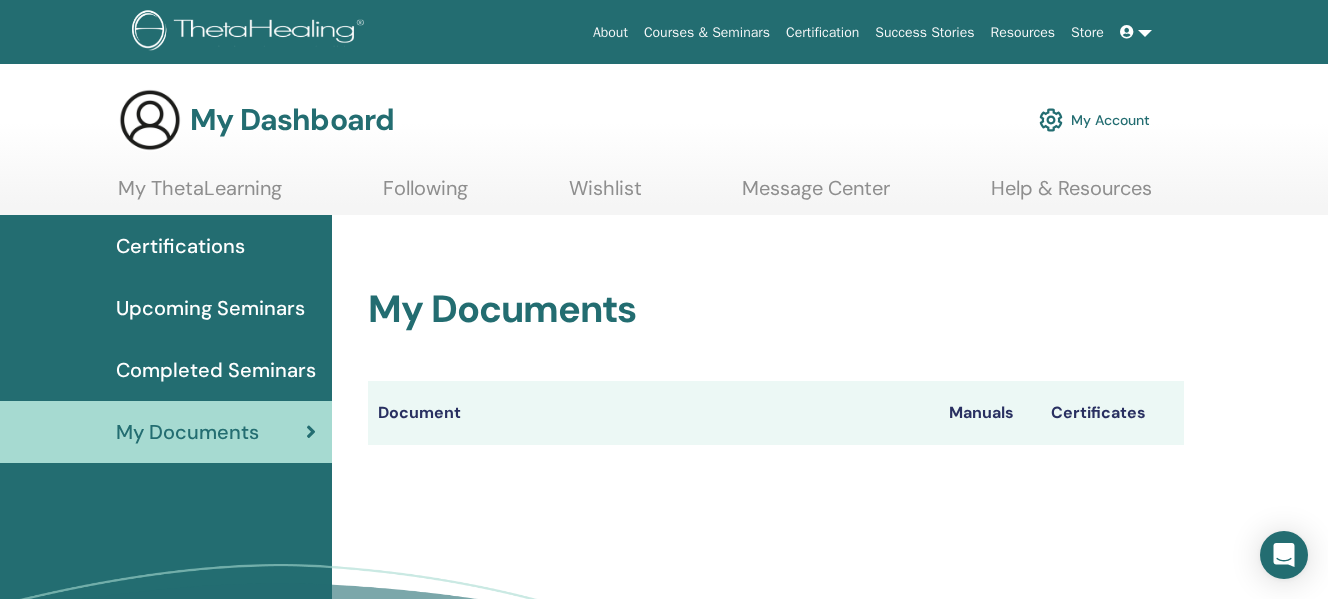 scroll, scrollTop: 0, scrollLeft: 0, axis: both 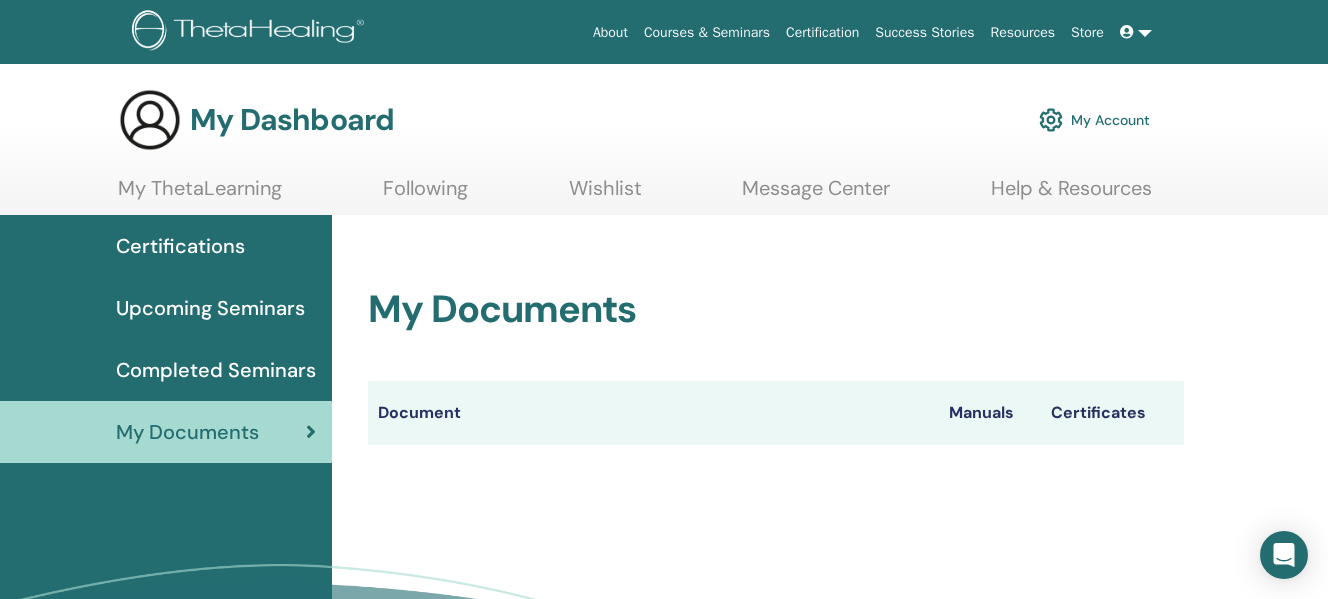 click on "My Account" at bounding box center (1094, 120) 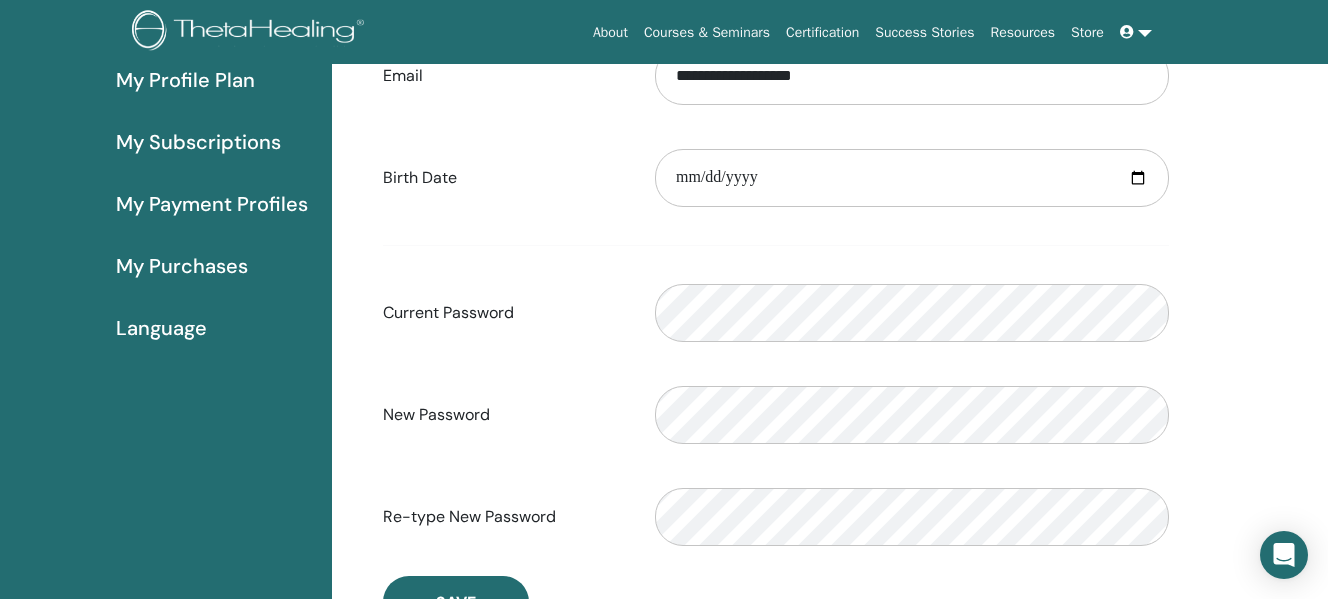 scroll, scrollTop: 0, scrollLeft: 0, axis: both 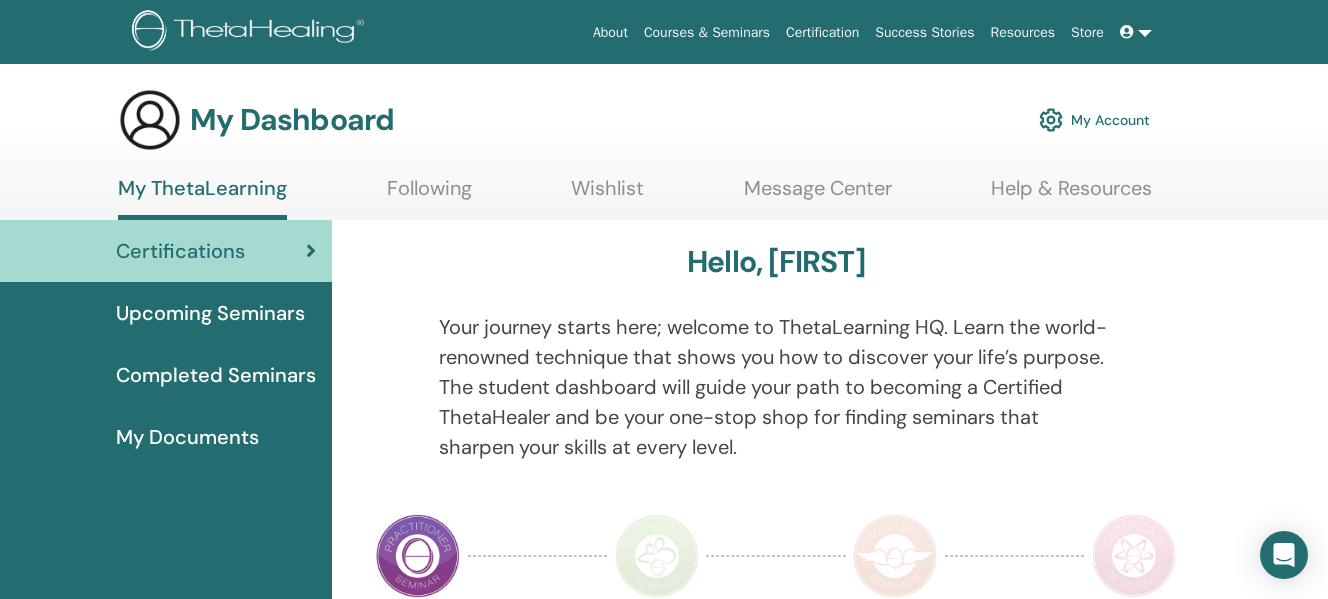 click on "My Account" at bounding box center (1094, 120) 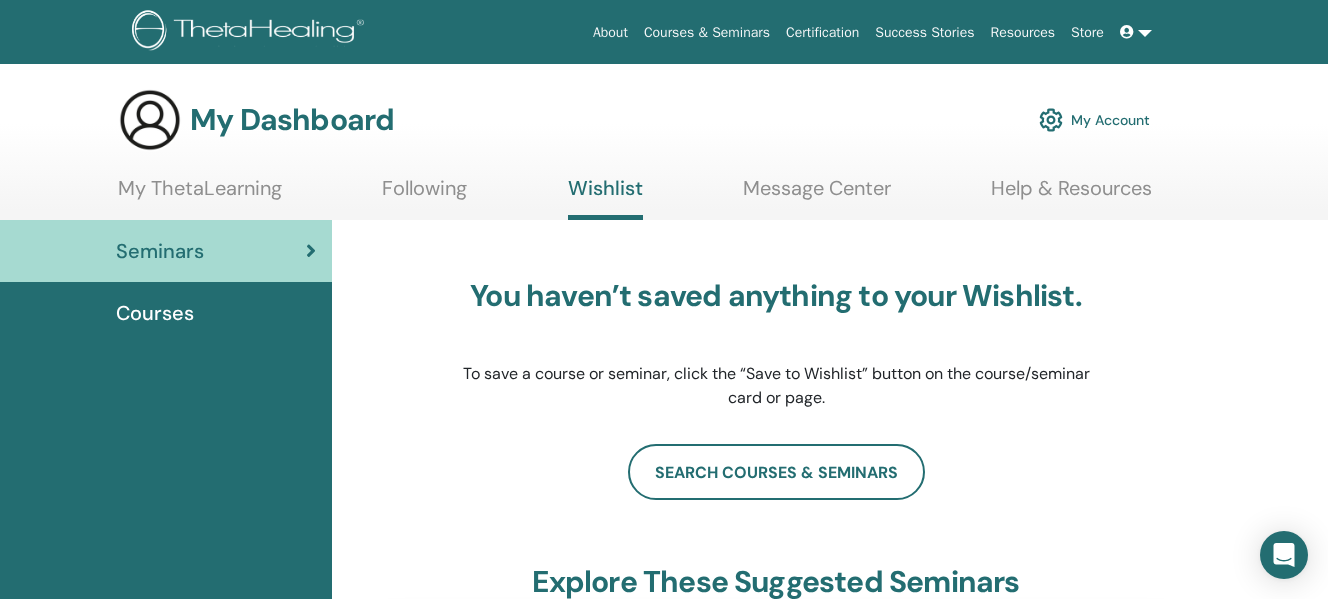 scroll, scrollTop: 0, scrollLeft: 0, axis: both 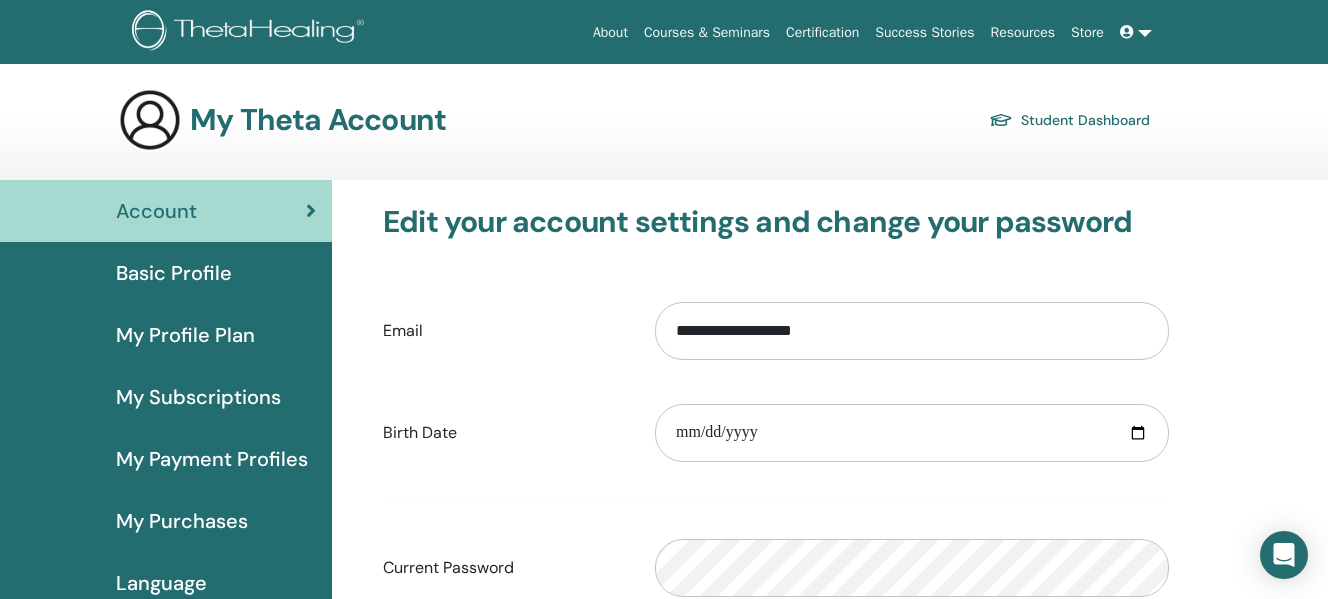 click at bounding box center (1136, 32) 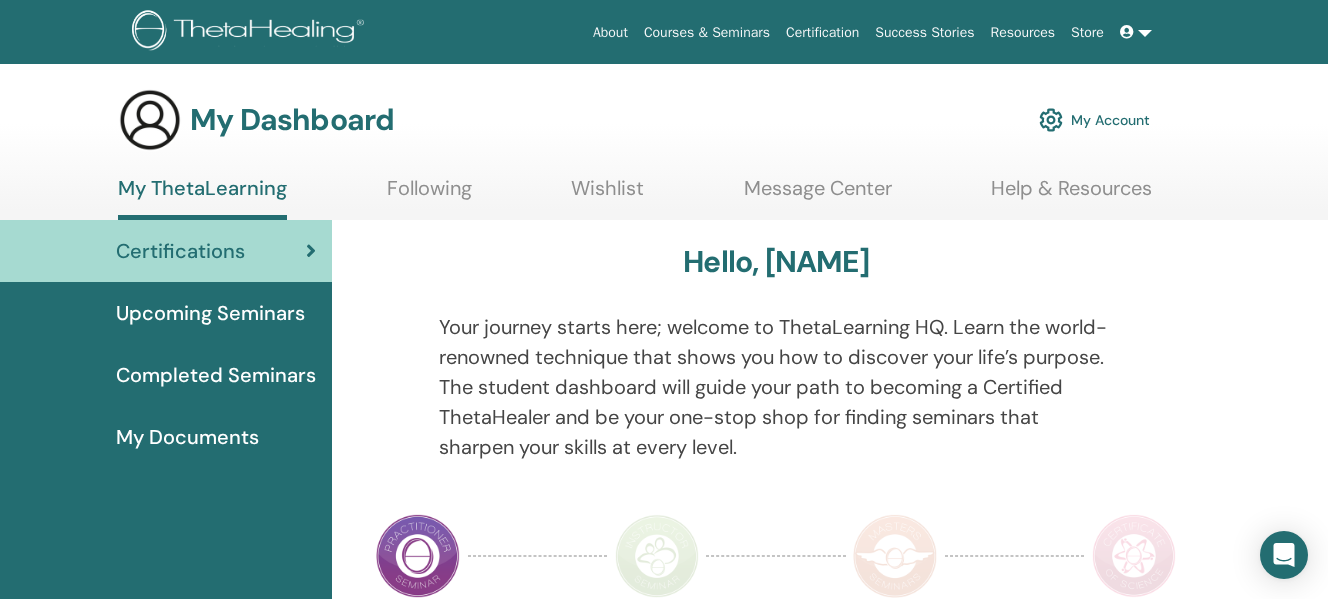 scroll, scrollTop: 0, scrollLeft: 0, axis: both 